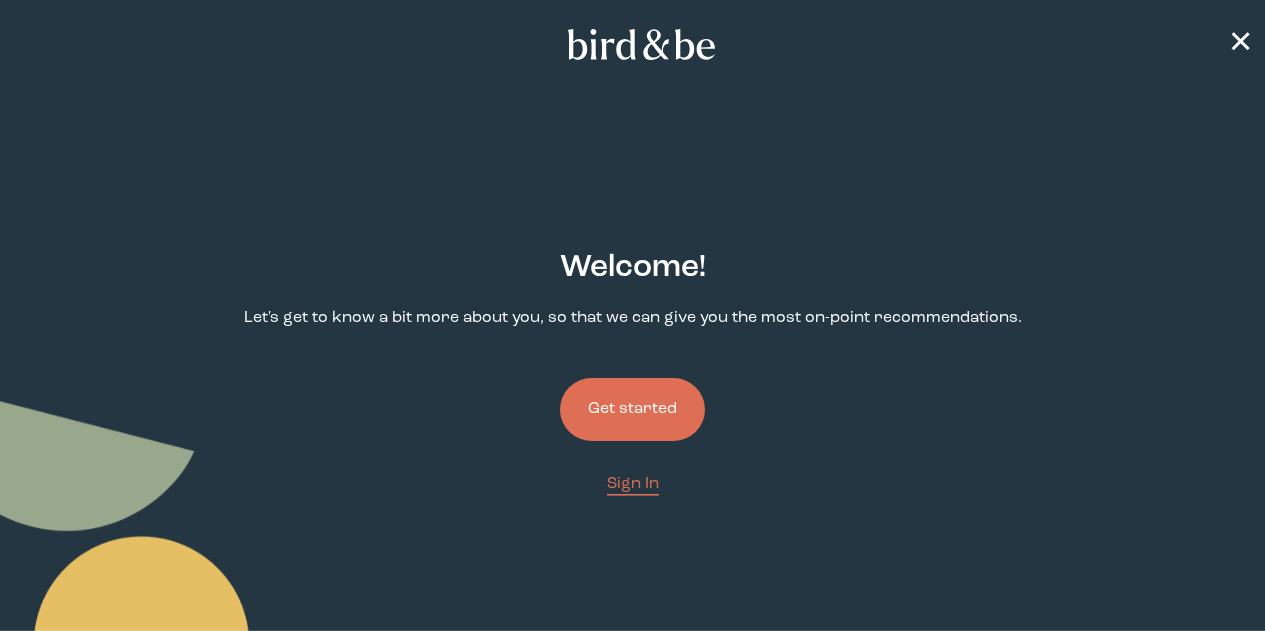 scroll, scrollTop: 0, scrollLeft: 0, axis: both 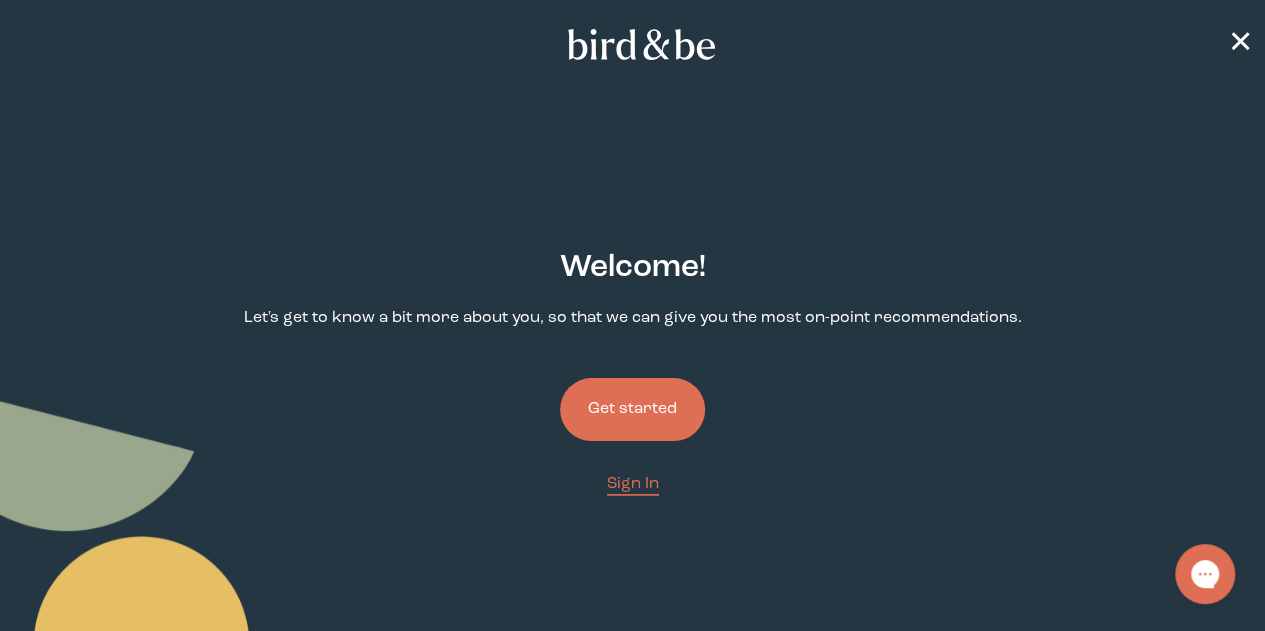 click on "Get started" at bounding box center [632, 409] 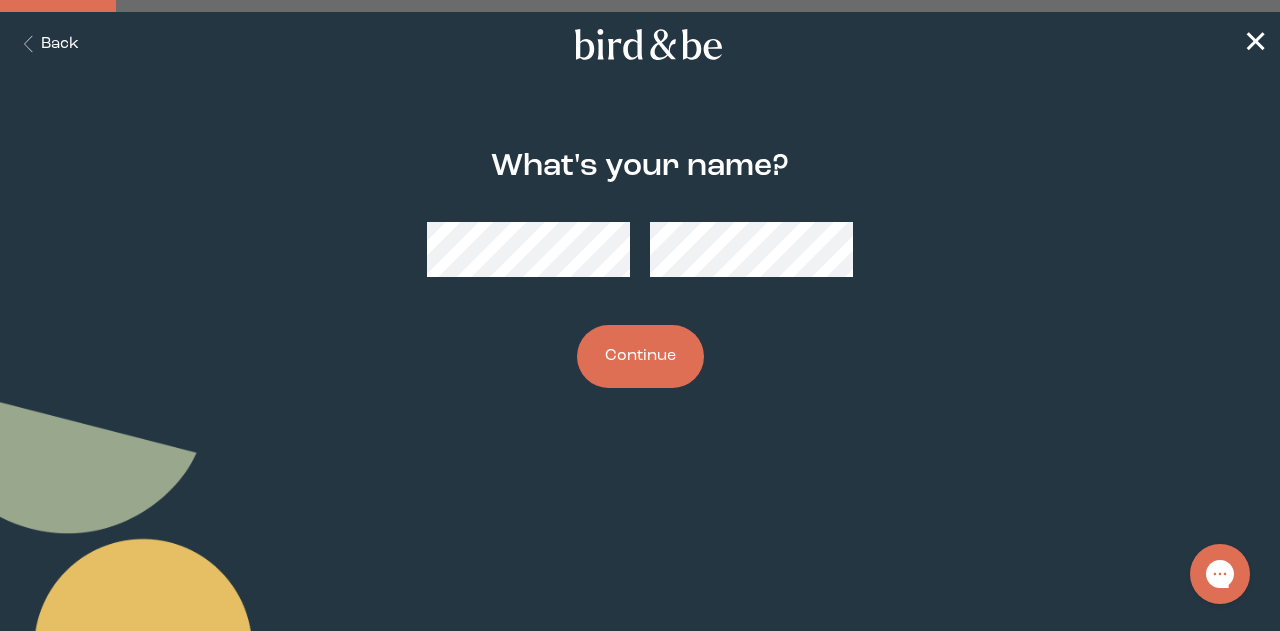 click on "Continue" at bounding box center [640, 356] 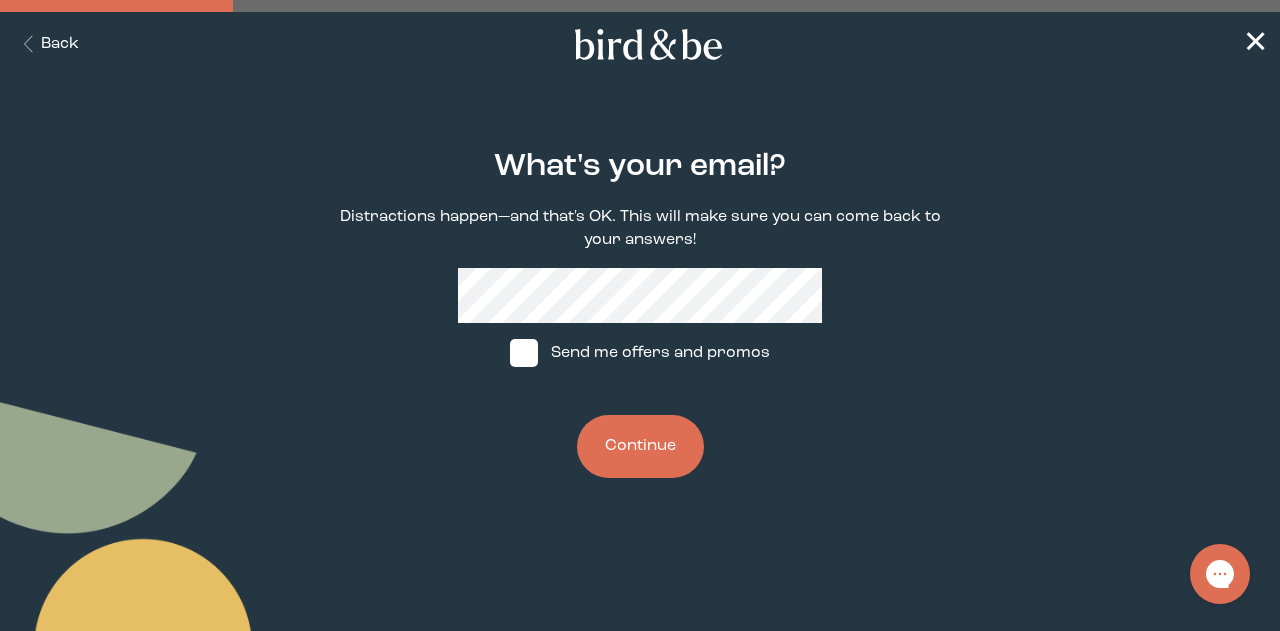 click on "Send me offers and promos" at bounding box center [640, 353] 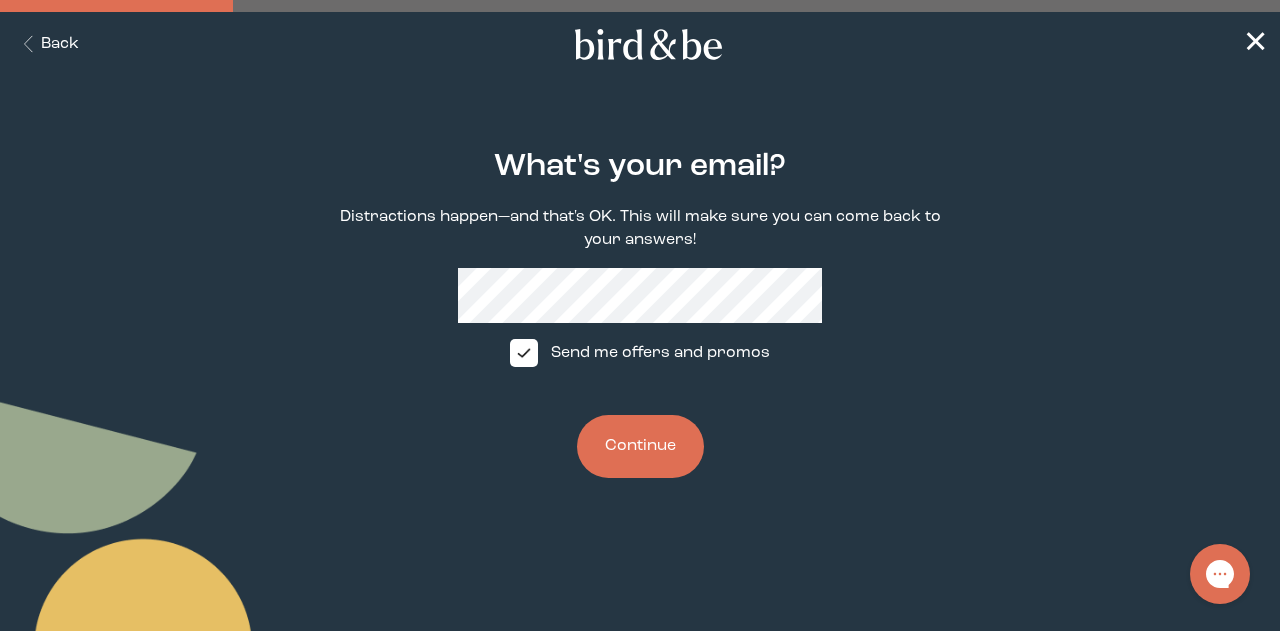 click on "Continue" at bounding box center (640, 446) 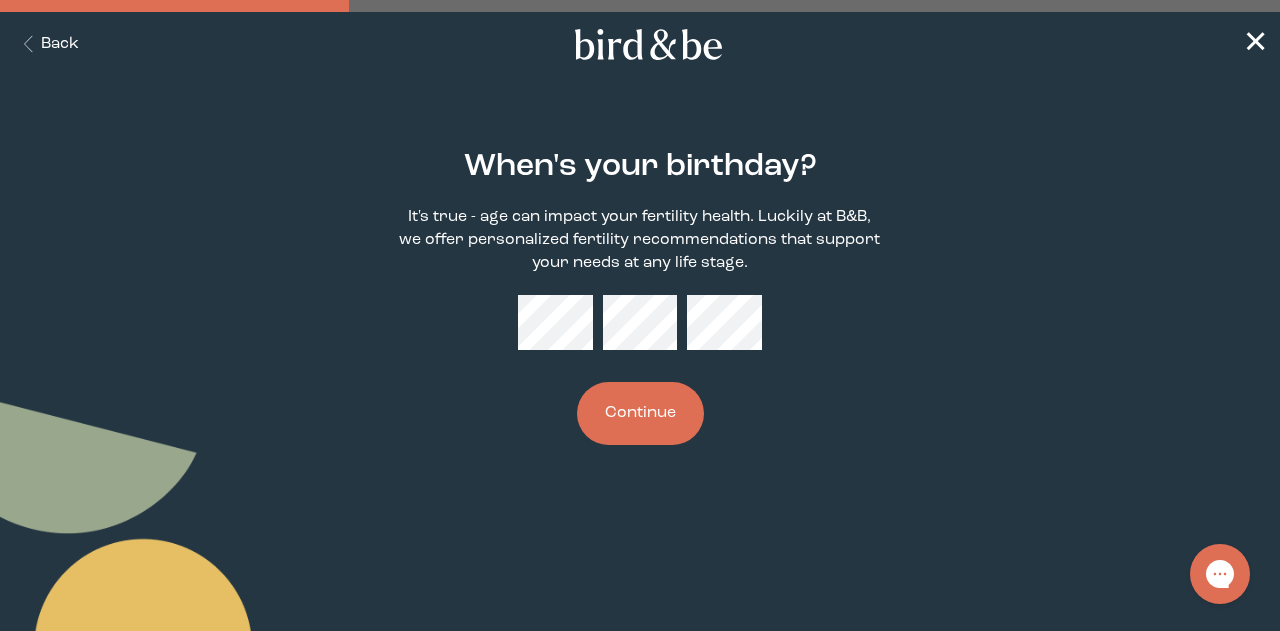 click on "Continue" at bounding box center [640, 413] 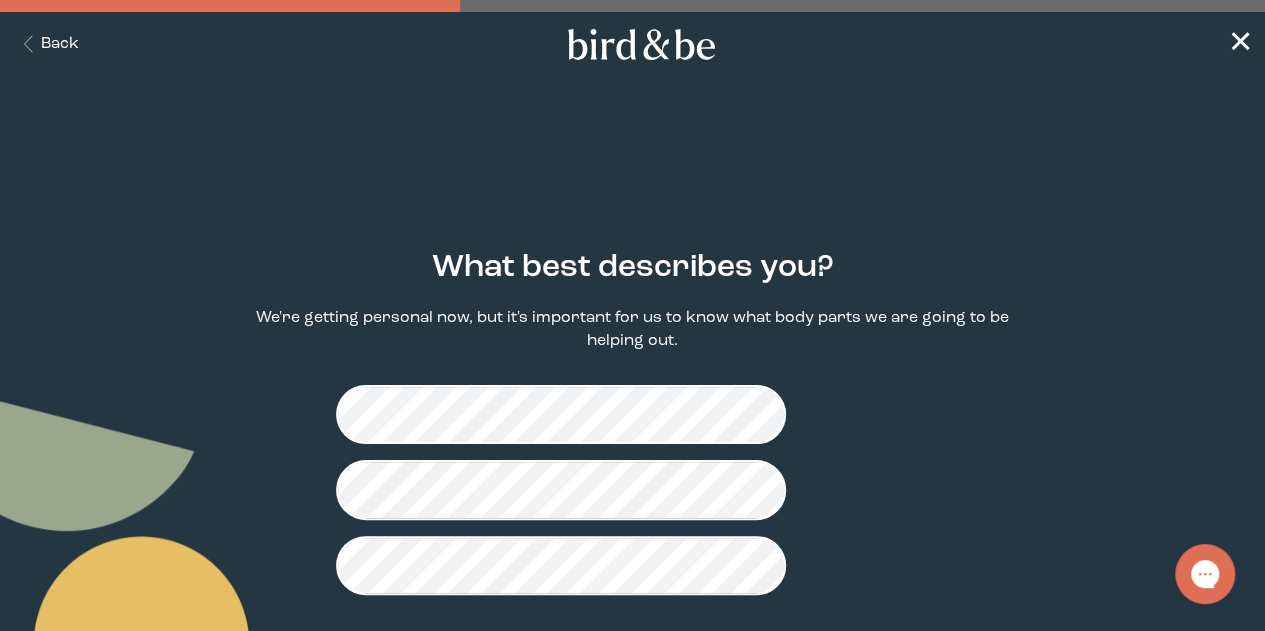 click on "Continue" at bounding box center [632, 674] 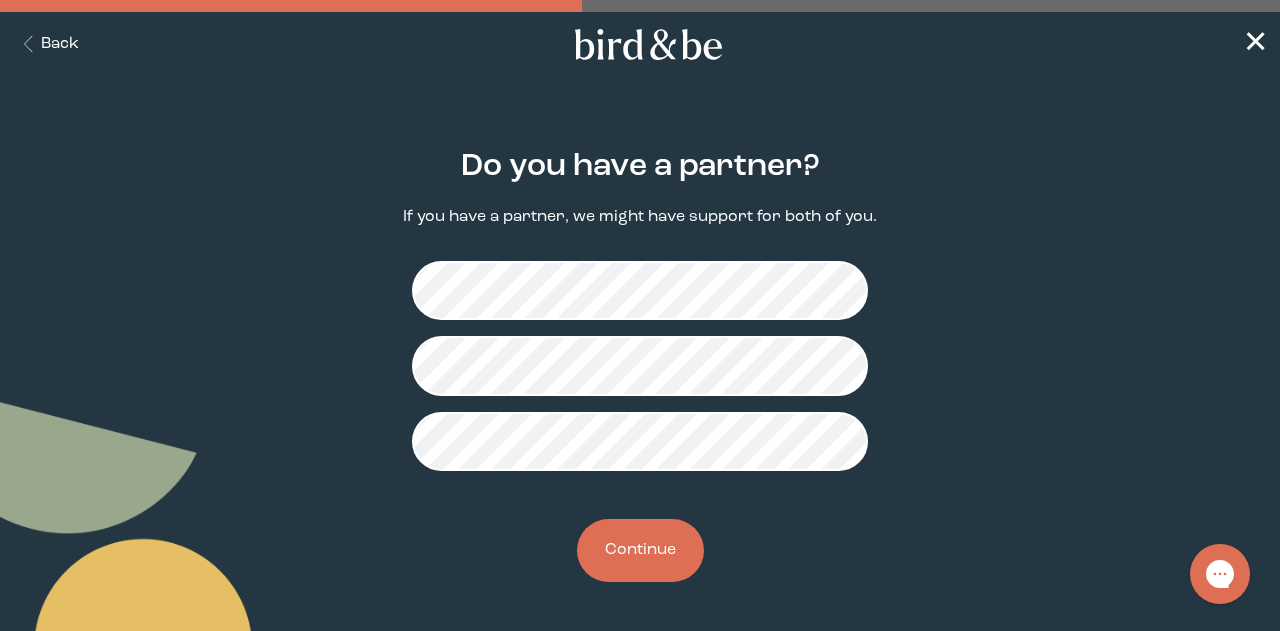 click on "Continue" at bounding box center (640, 550) 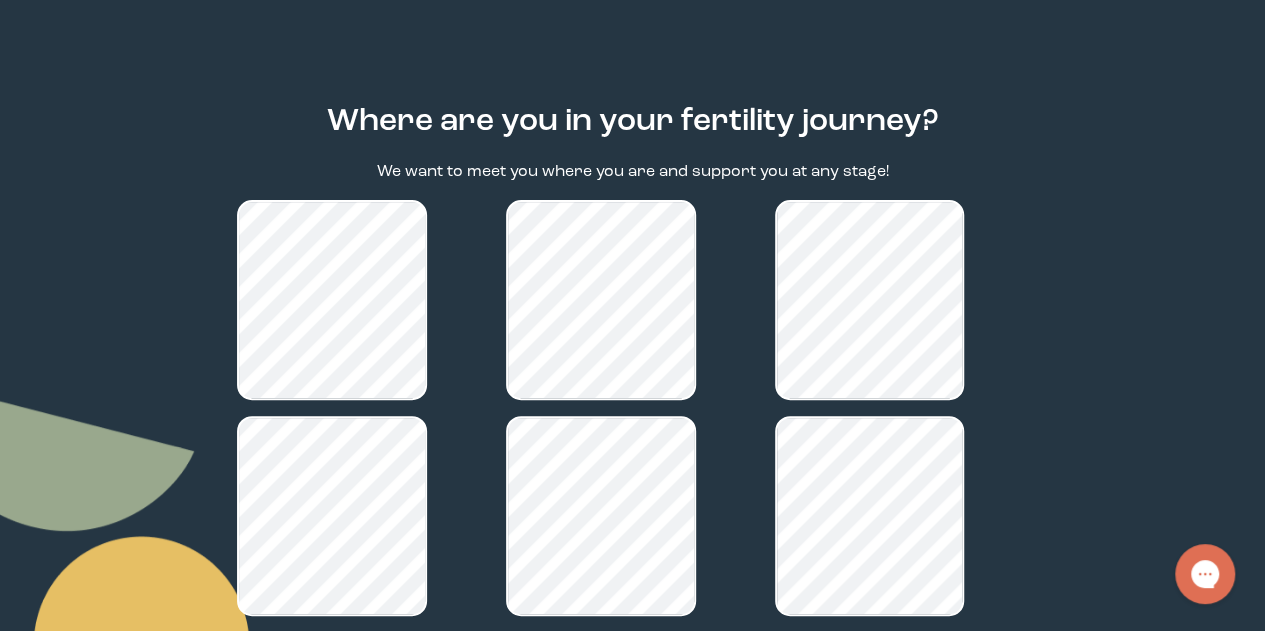 scroll, scrollTop: 150, scrollLeft: 0, axis: vertical 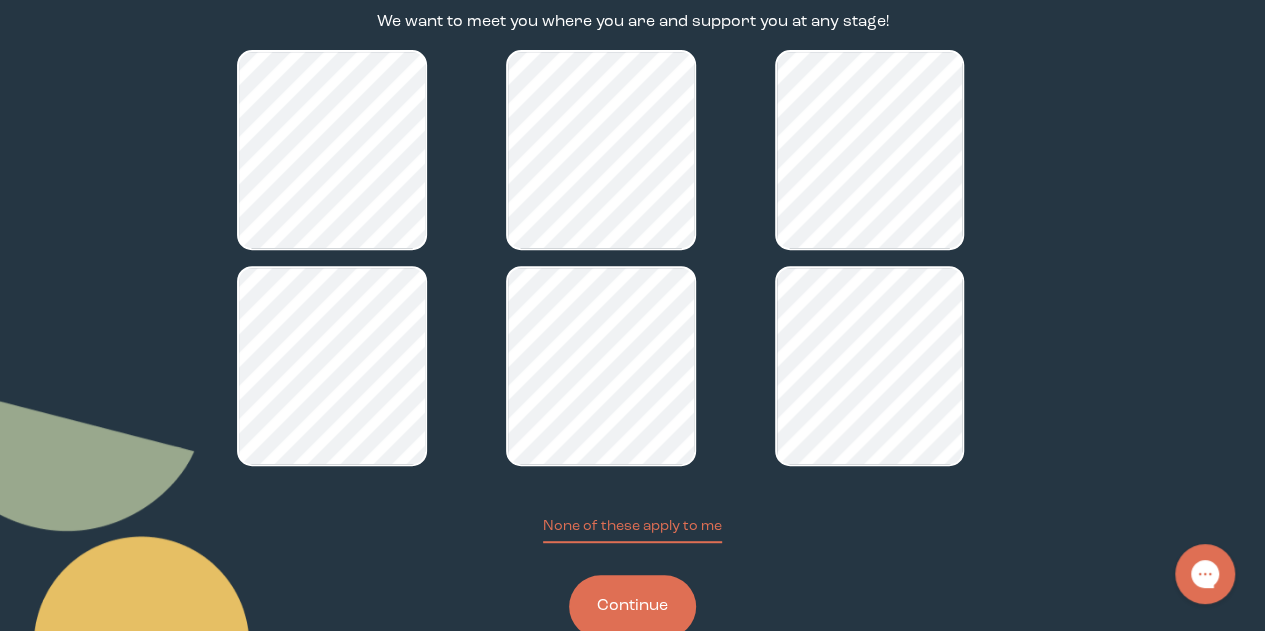 click on "Continue" at bounding box center [632, 606] 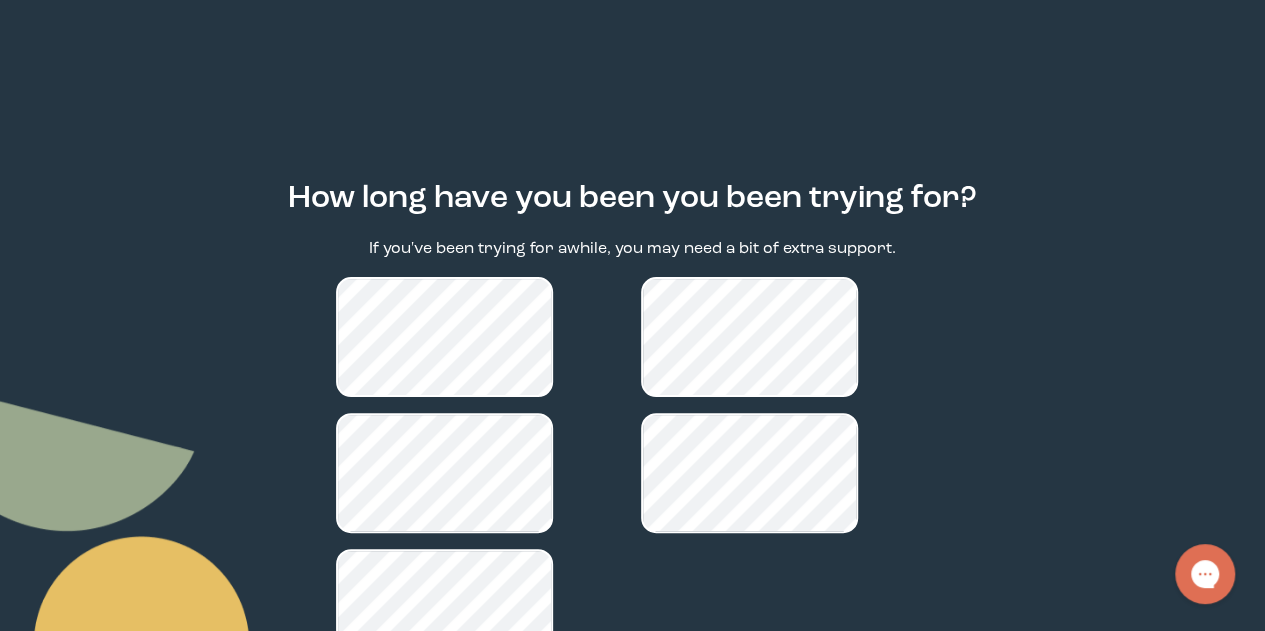 scroll, scrollTop: 70, scrollLeft: 0, axis: vertical 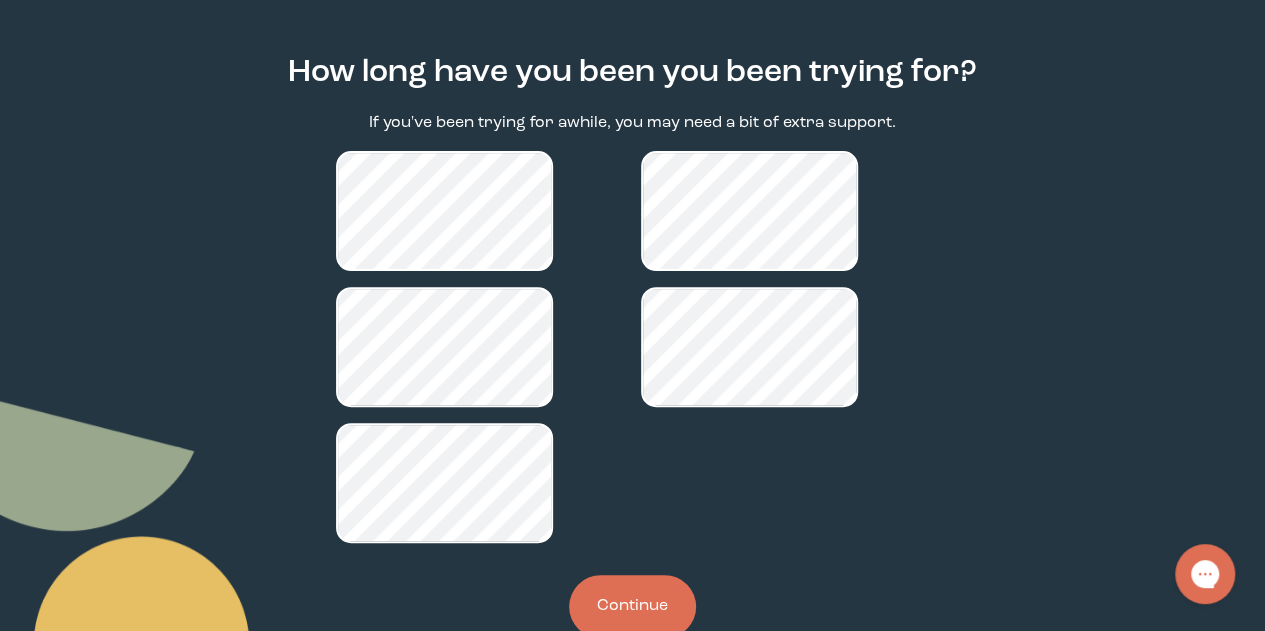 click on "Continue" at bounding box center (632, 606) 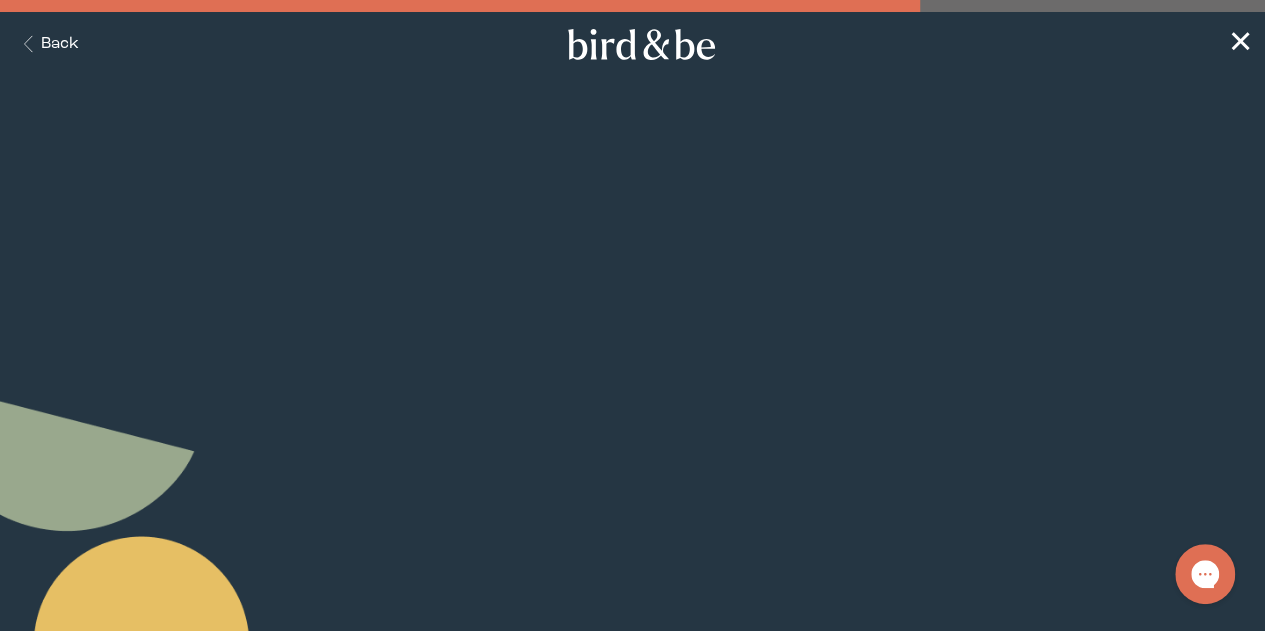 scroll, scrollTop: 0, scrollLeft: 0, axis: both 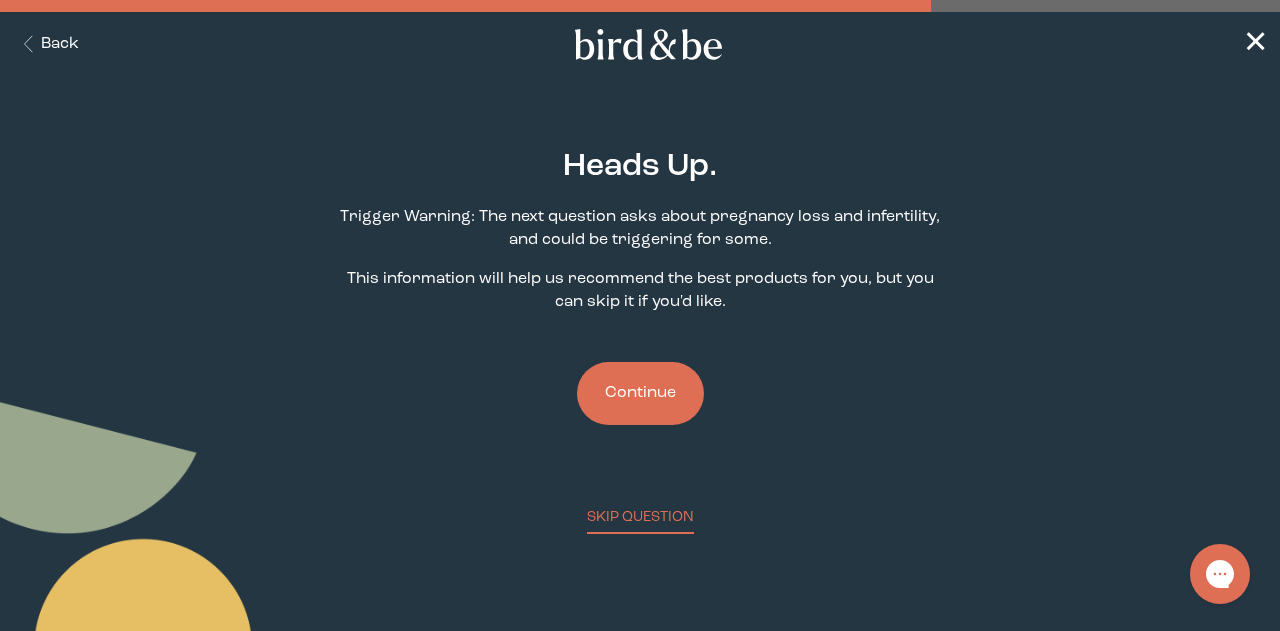 click on "Continue" at bounding box center (640, 393) 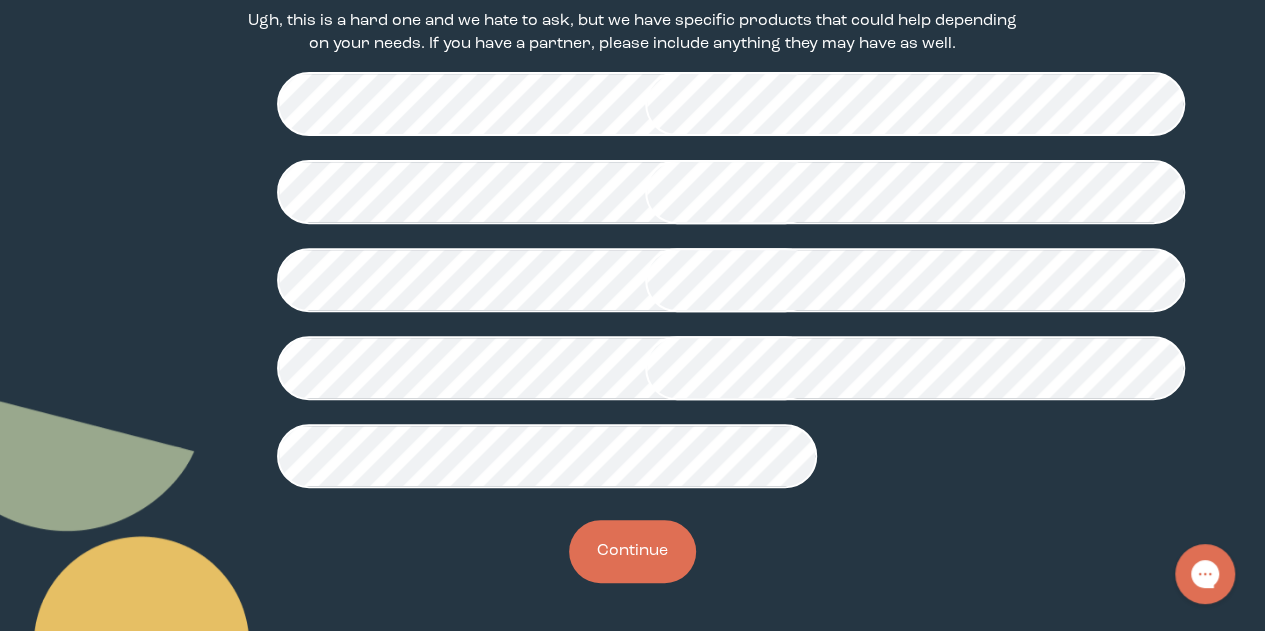 scroll, scrollTop: 384, scrollLeft: 0, axis: vertical 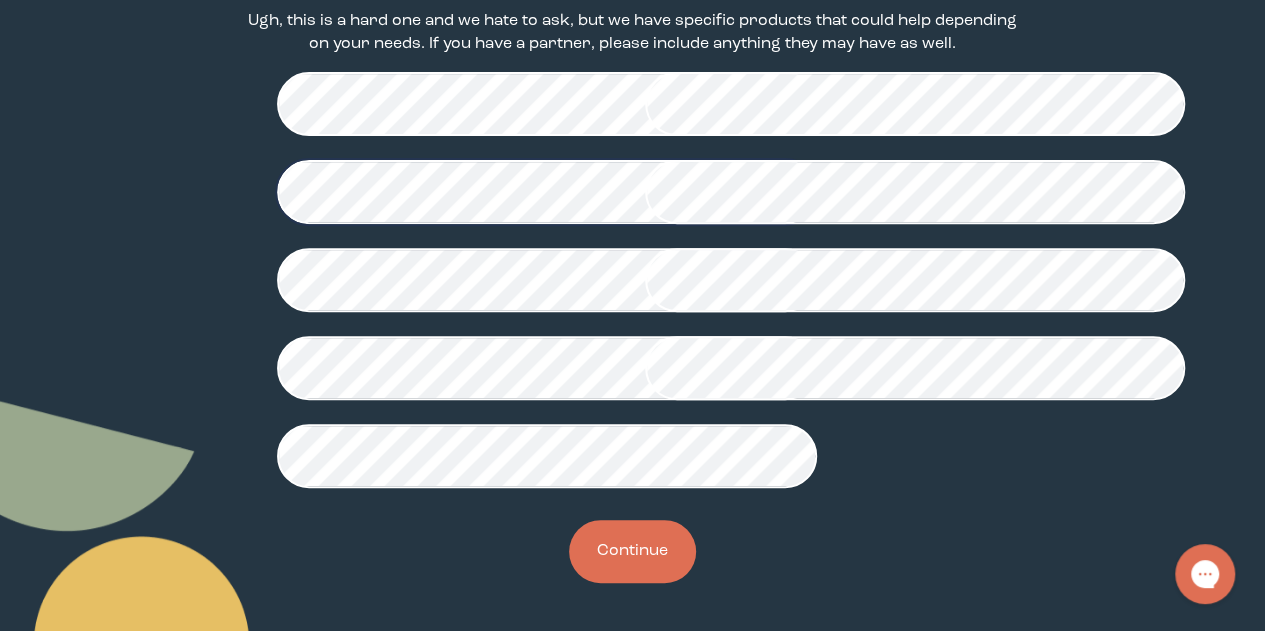 click on "Continue" at bounding box center (632, 551) 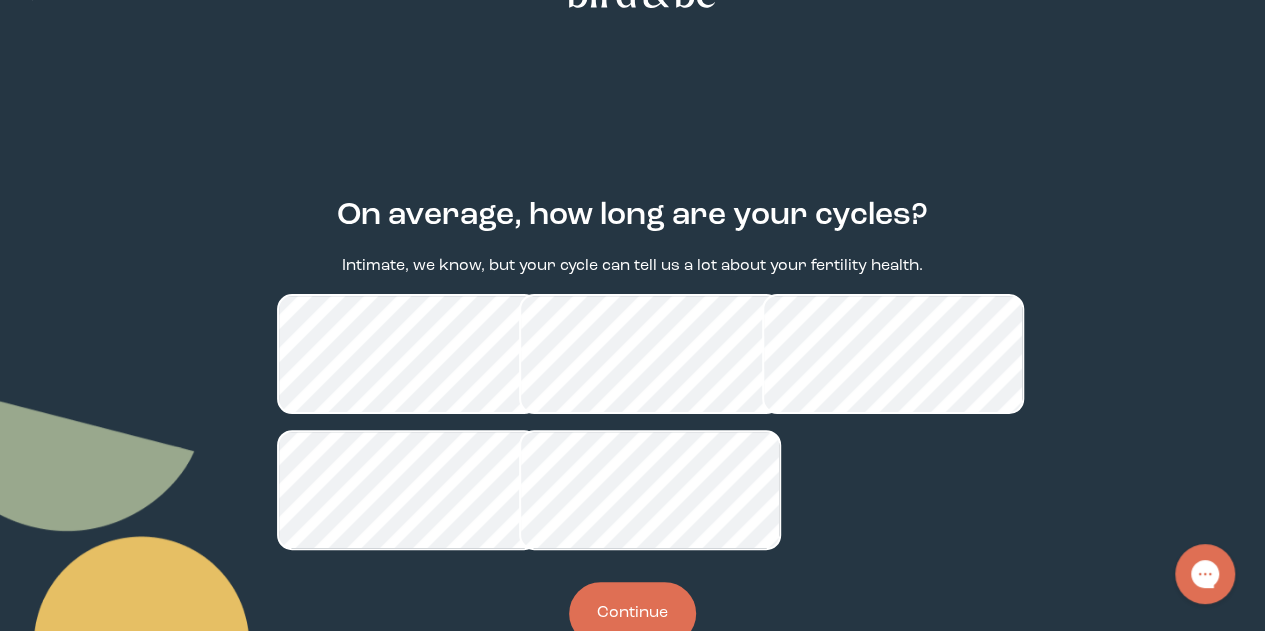 scroll, scrollTop: 50, scrollLeft: 0, axis: vertical 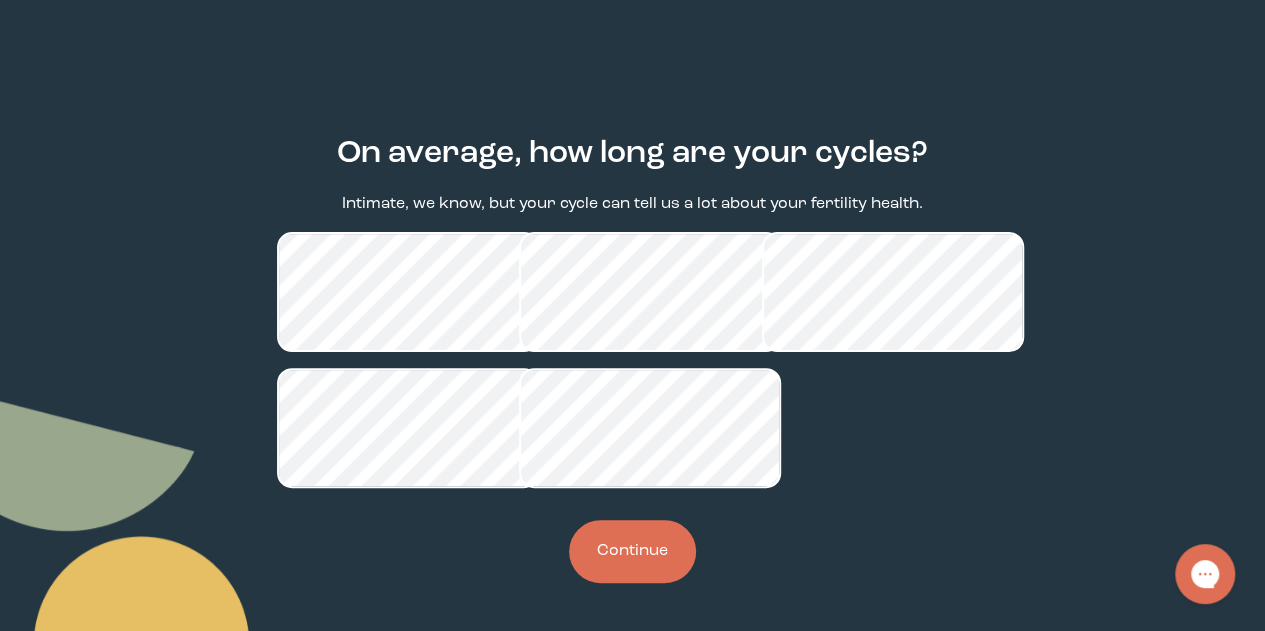 click on "Continue" at bounding box center [632, 551] 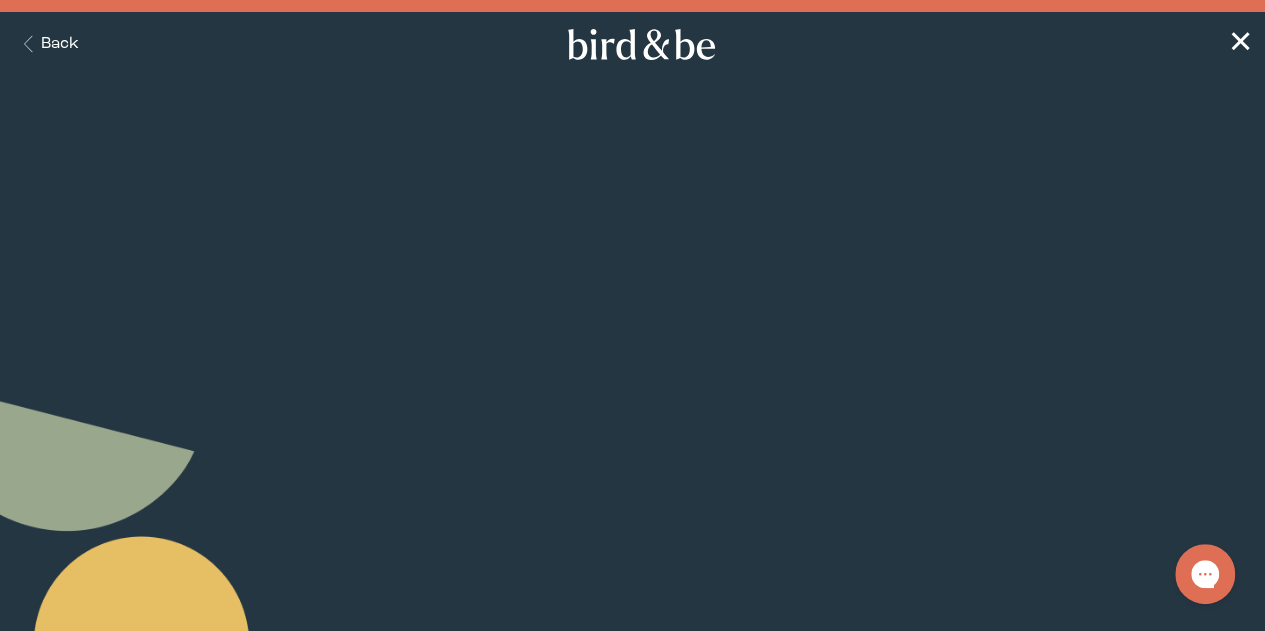 scroll, scrollTop: 0, scrollLeft: 0, axis: both 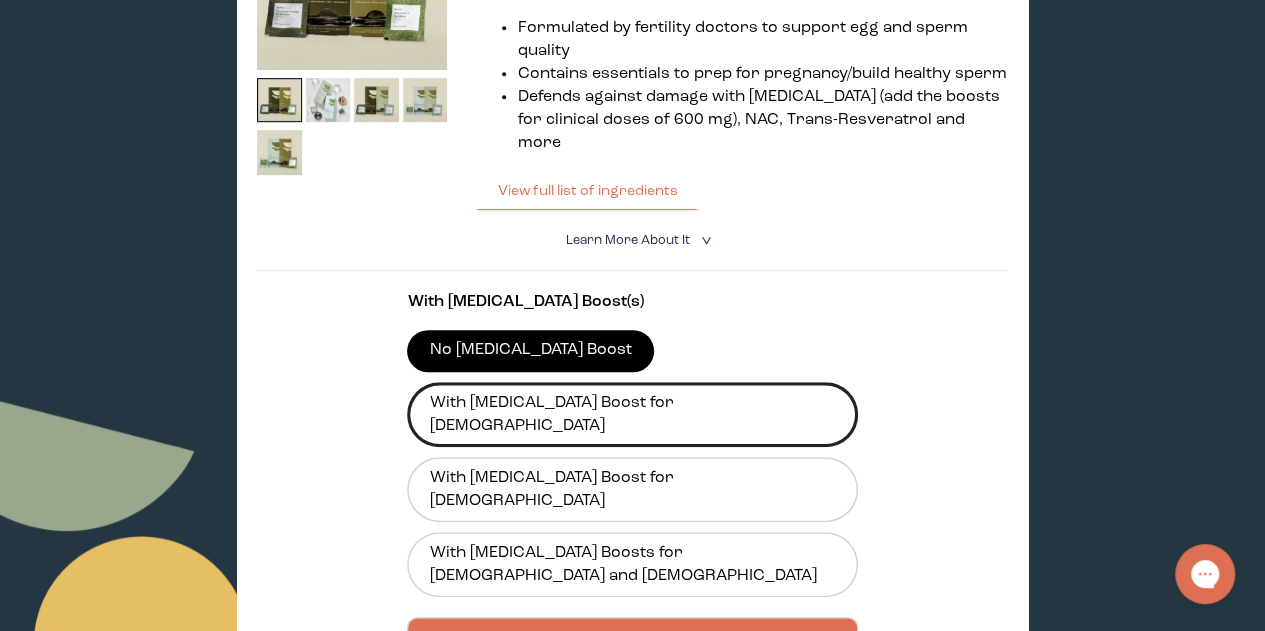 click on "With [MEDICAL_DATA] Boost for [DEMOGRAPHIC_DATA]" at bounding box center (632, 414) 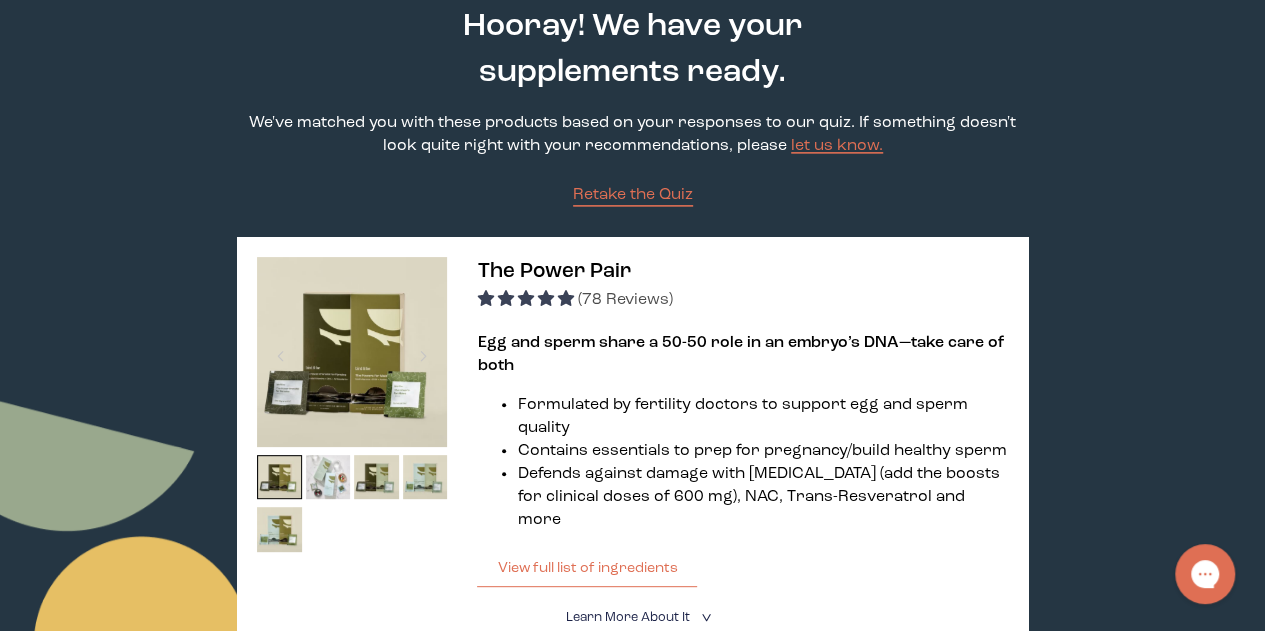 scroll, scrollTop: 120, scrollLeft: 0, axis: vertical 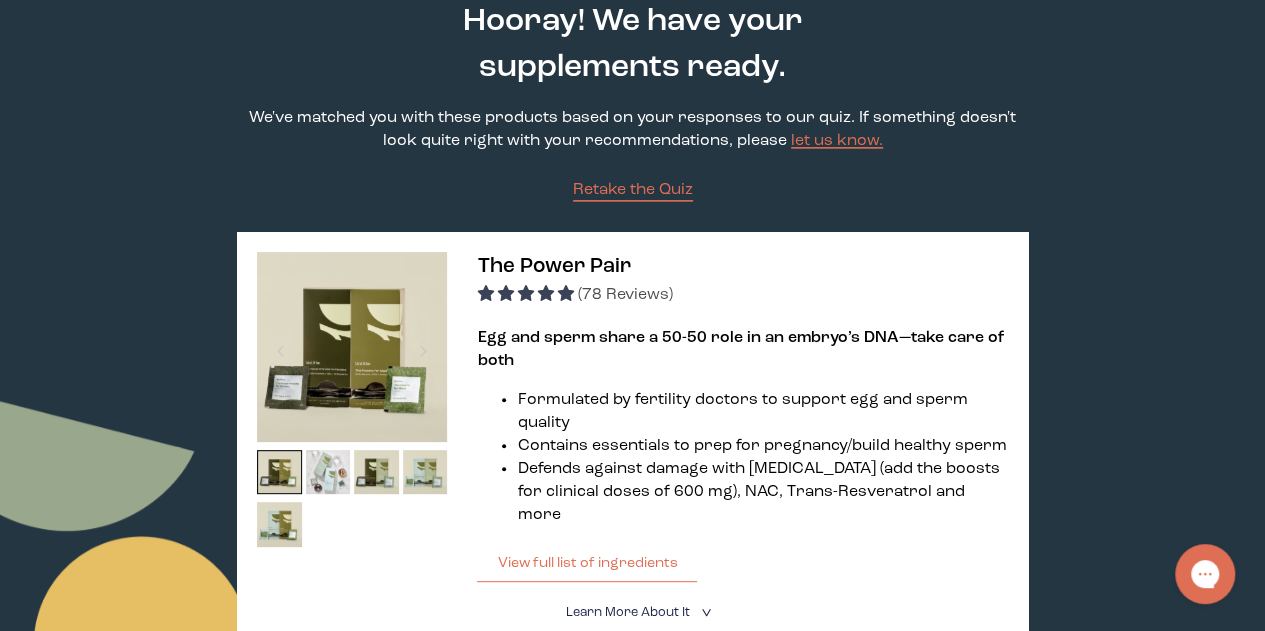 click at bounding box center [352, 347] 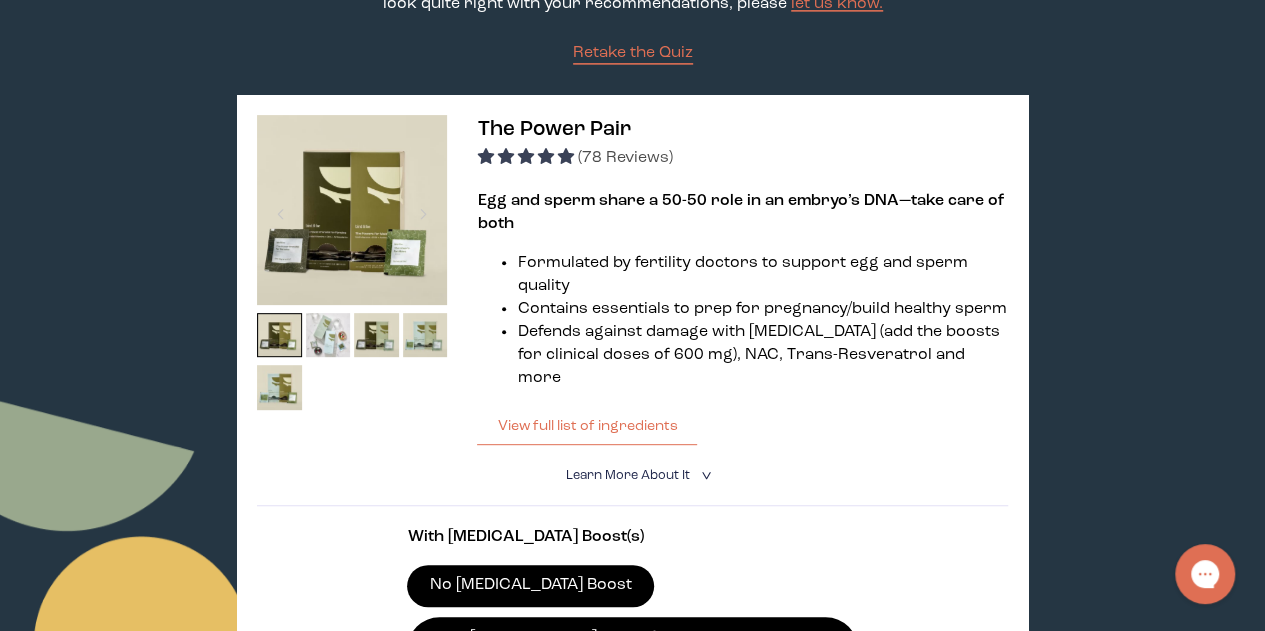 scroll, scrollTop: 258, scrollLeft: 0, axis: vertical 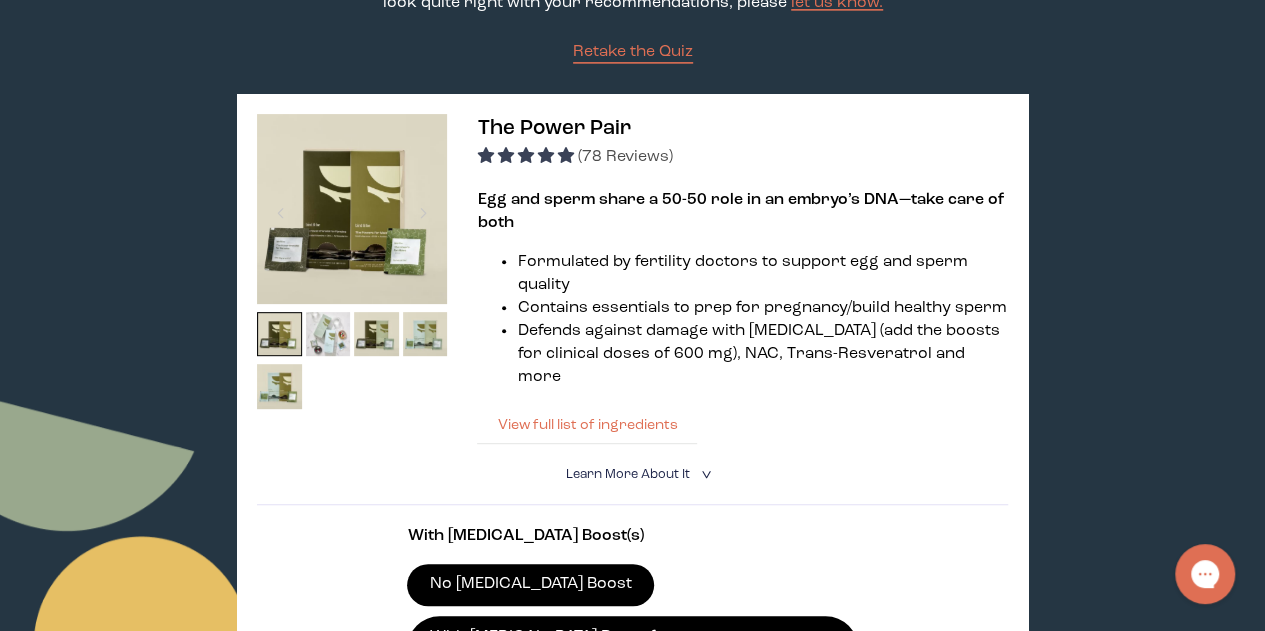 click on "View full list of ingredients" at bounding box center (587, 425) 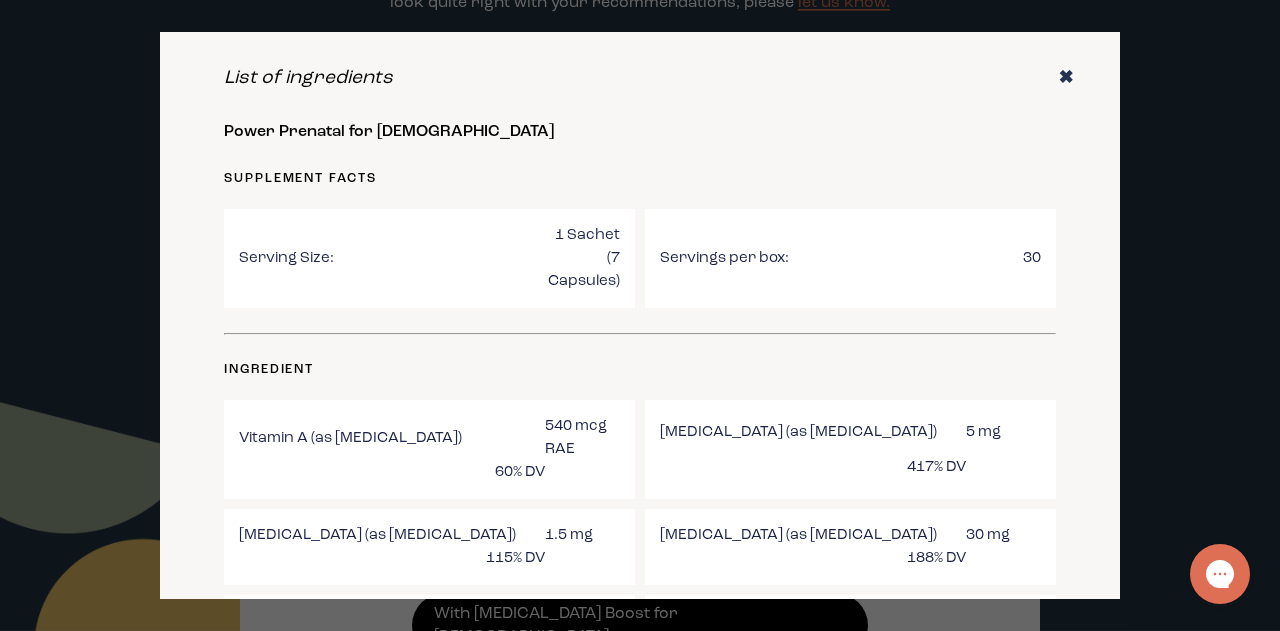 click on "✖" at bounding box center [1066, 78] 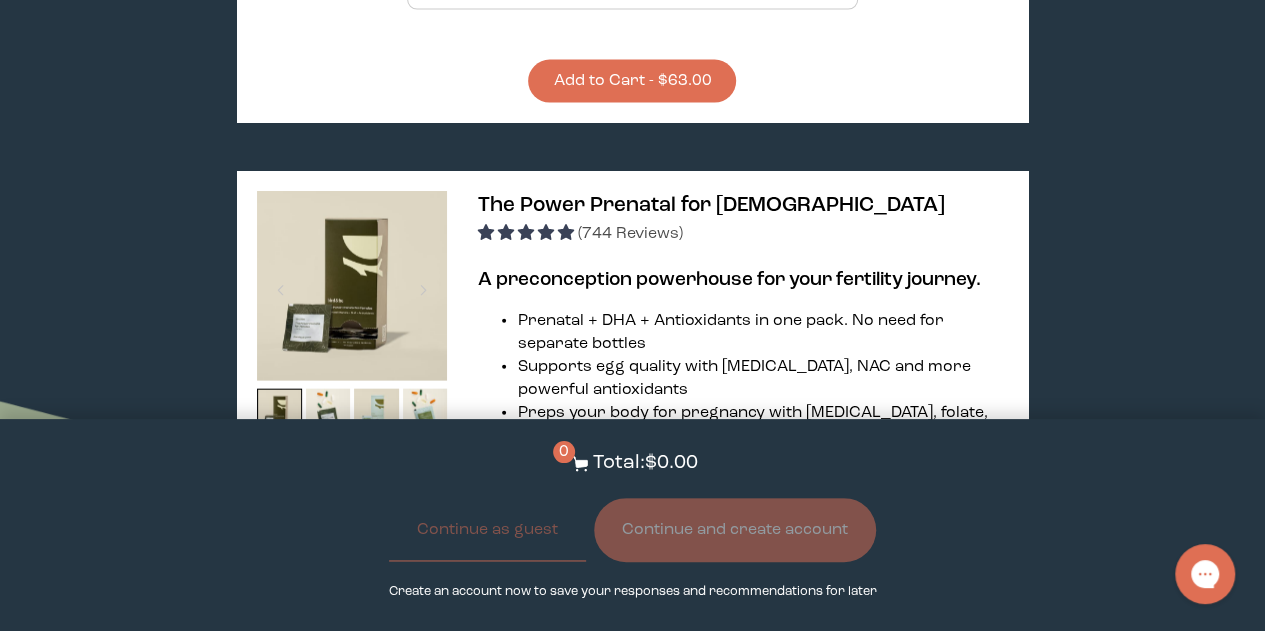 scroll, scrollTop: 2154, scrollLeft: 0, axis: vertical 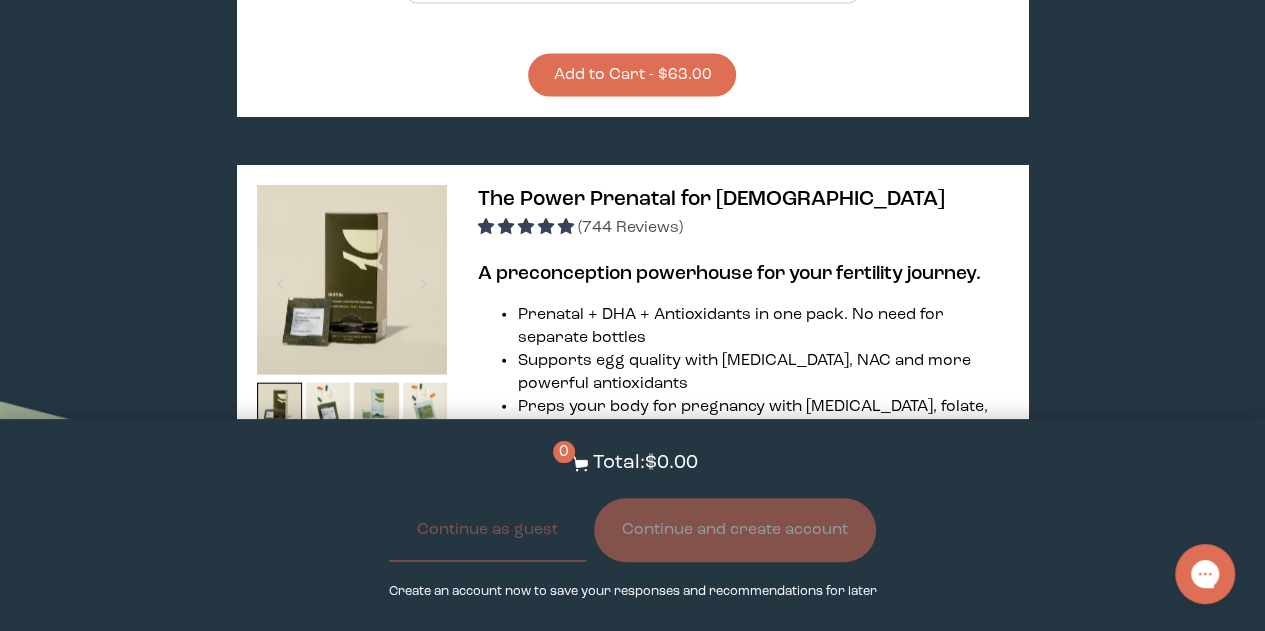 click at bounding box center (352, 280) 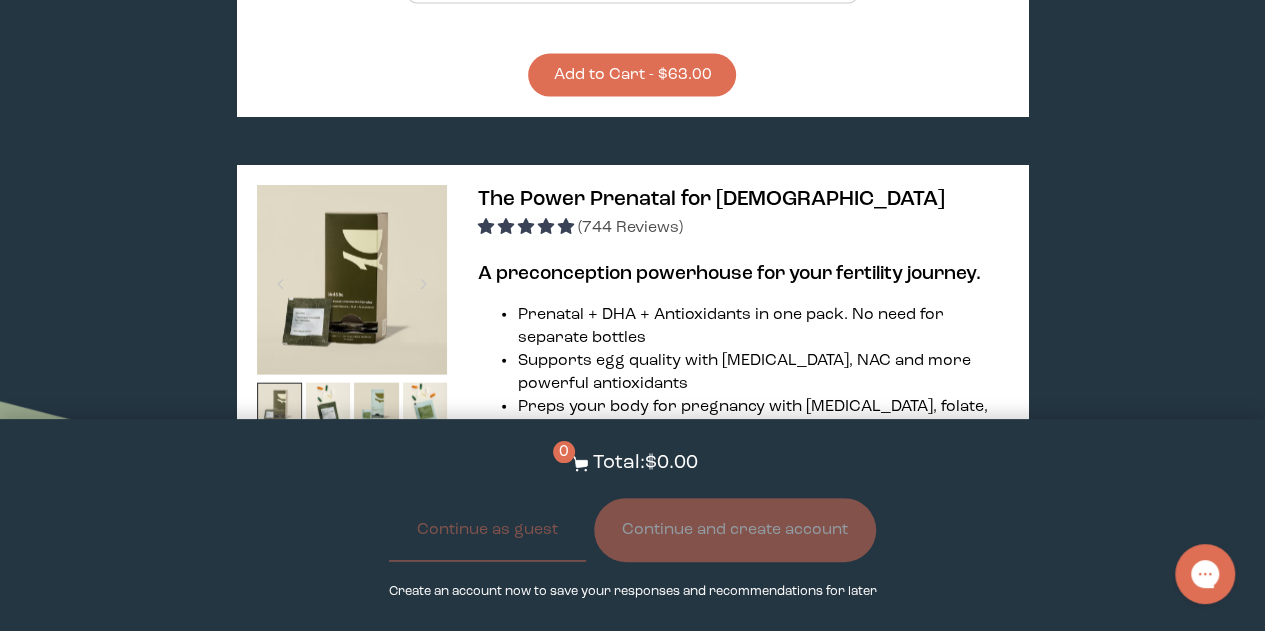 click at bounding box center [279, 405] 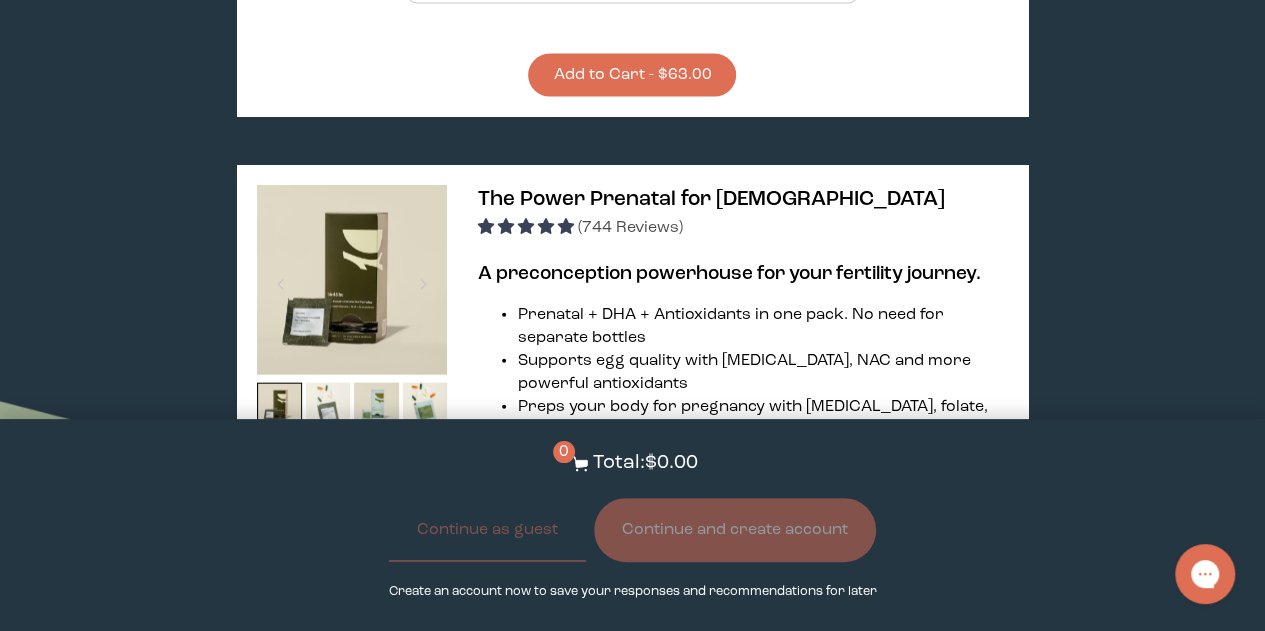 click at bounding box center [328, 409] 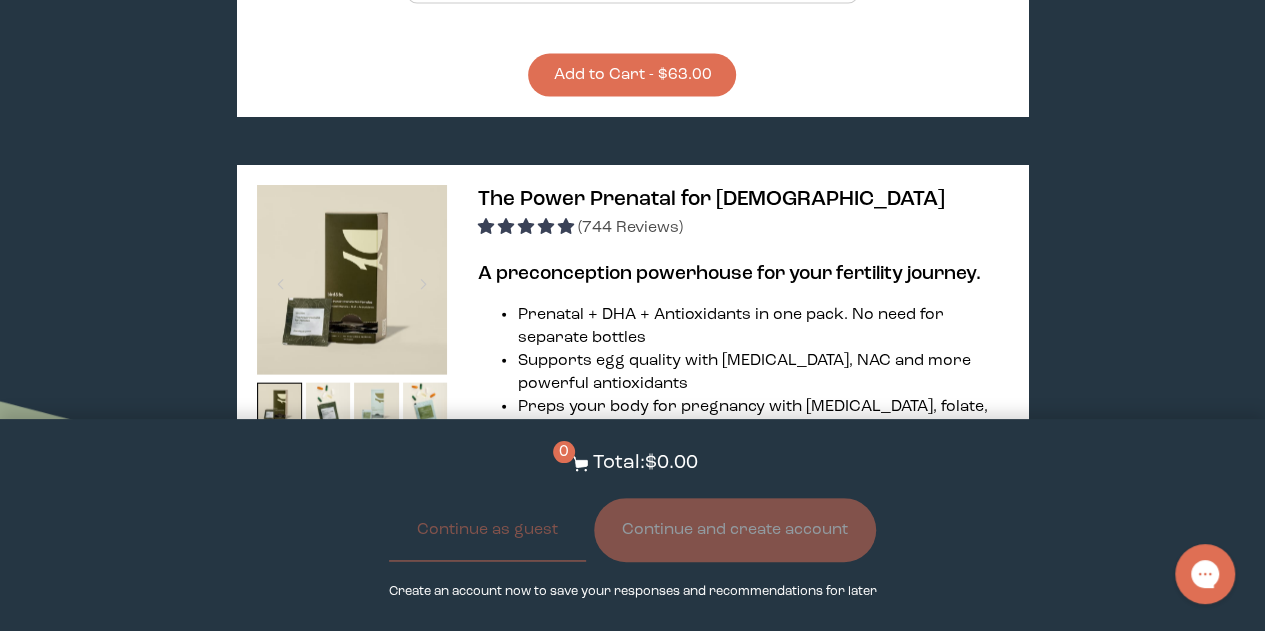 click at bounding box center (376, 405) 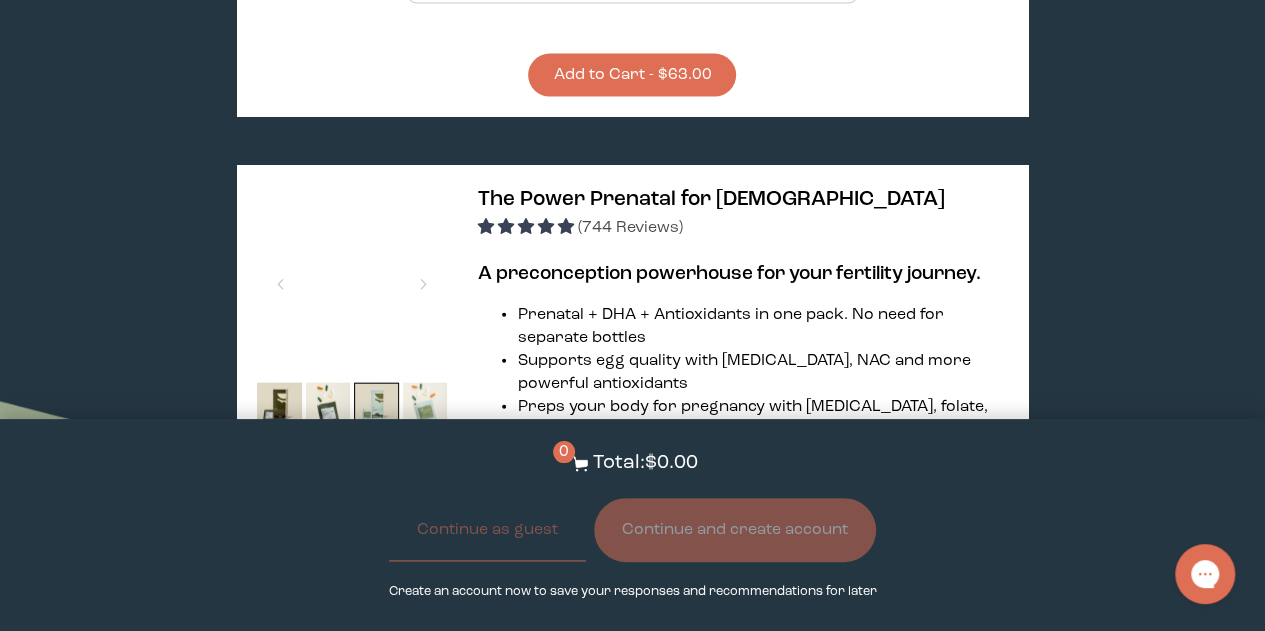 click at bounding box center [425, 405] 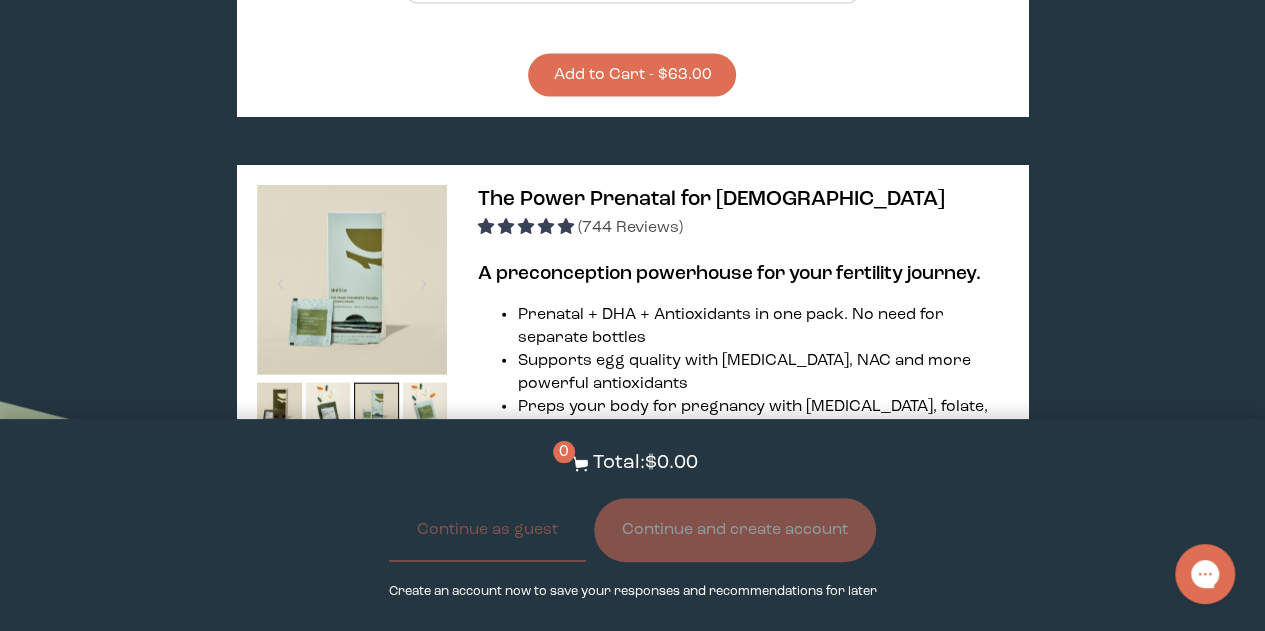 click at bounding box center (279, 458) 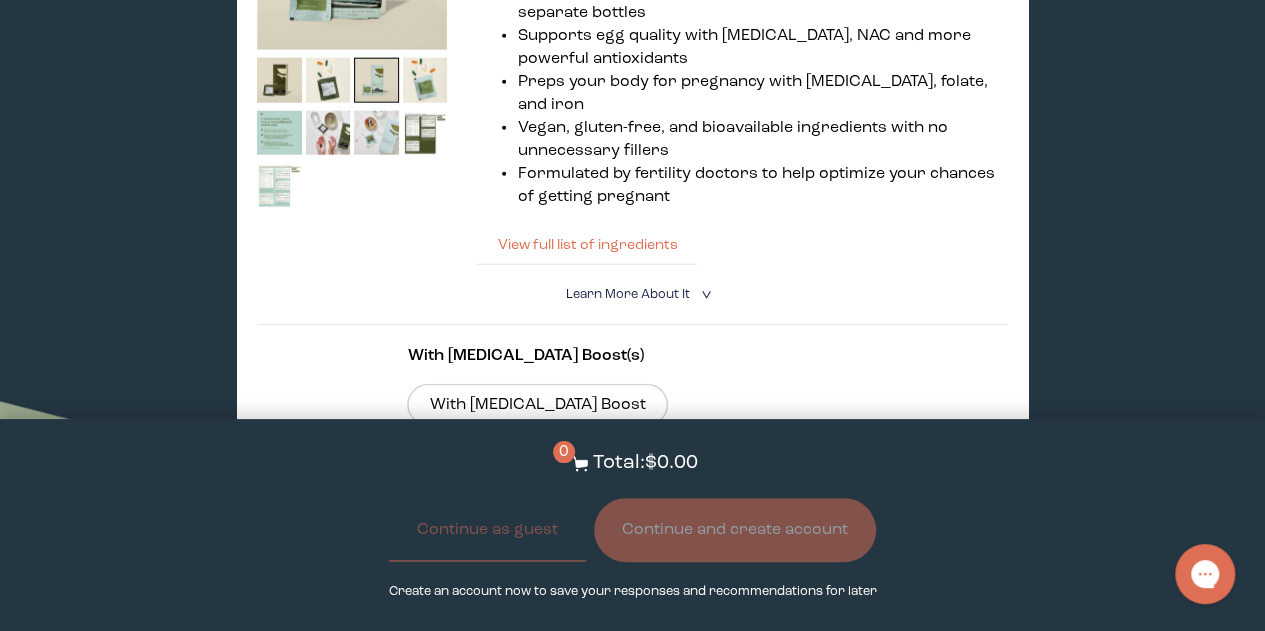 click on "View full list of ingredients" at bounding box center [587, 245] 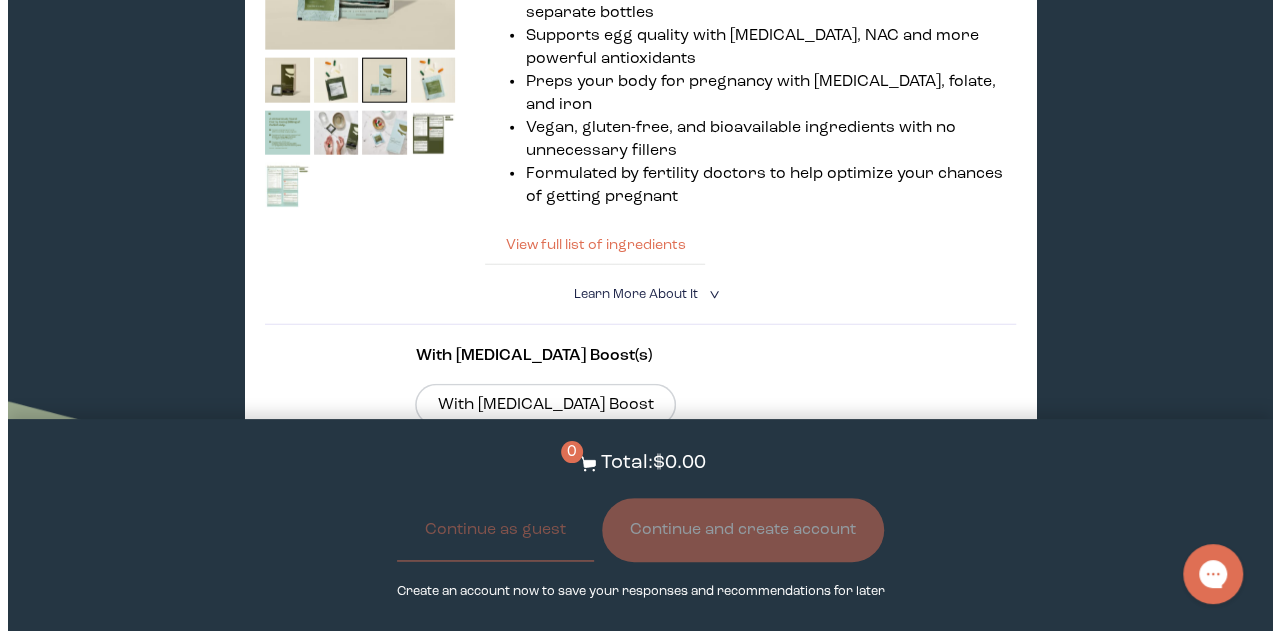 scroll, scrollTop: 2472, scrollLeft: 0, axis: vertical 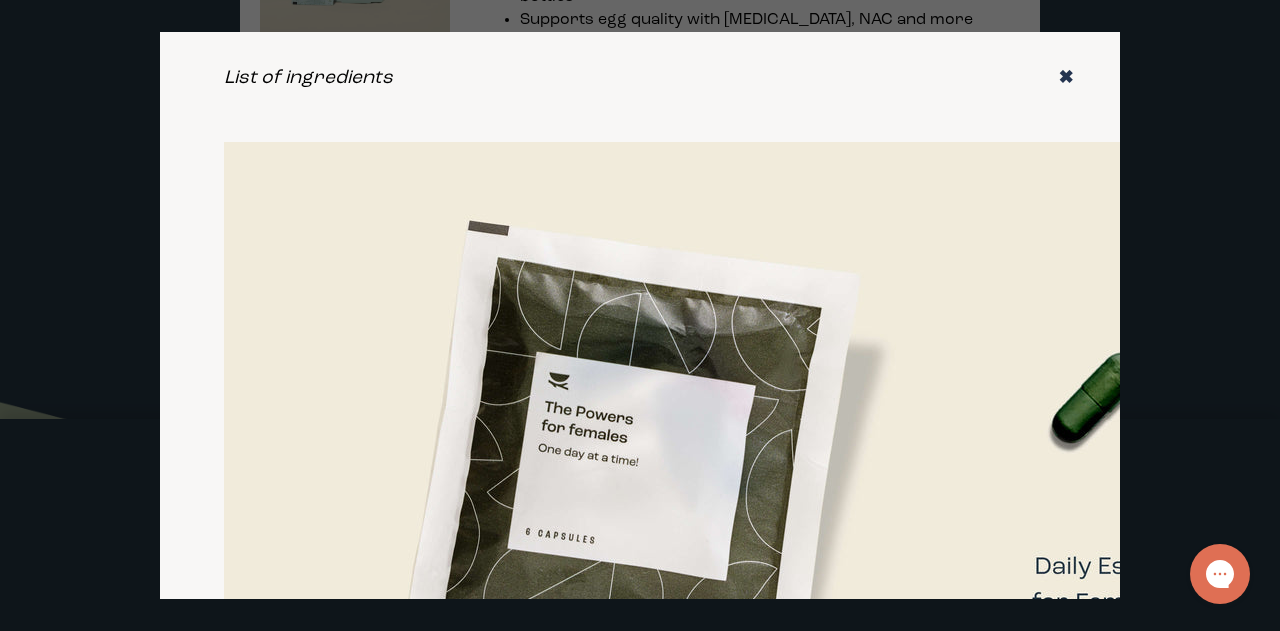 click on "✖" at bounding box center [1066, 78] 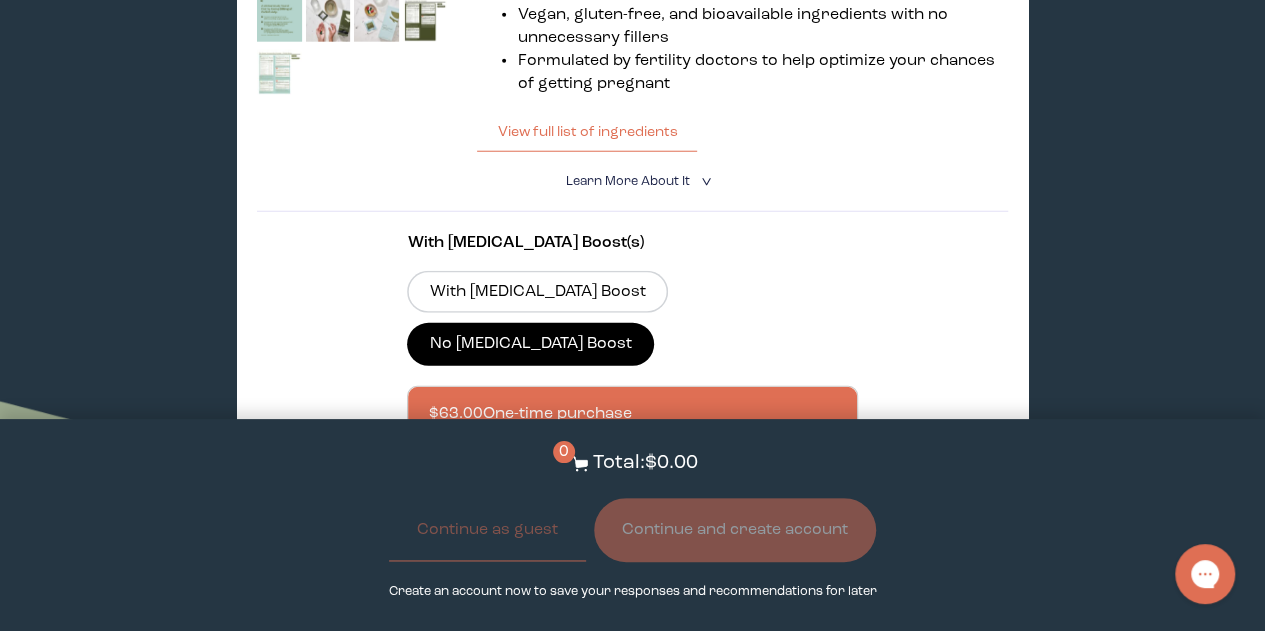 scroll, scrollTop: 2591, scrollLeft: 0, axis: vertical 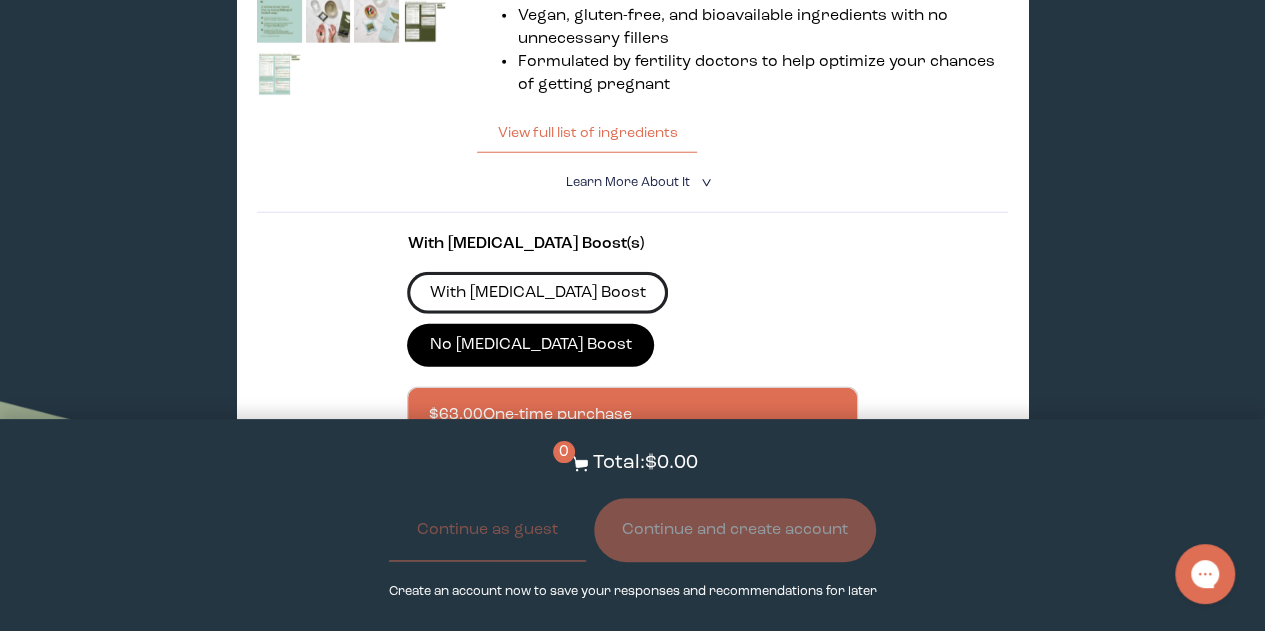 click on "With [MEDICAL_DATA] Boost" at bounding box center [537, 293] 